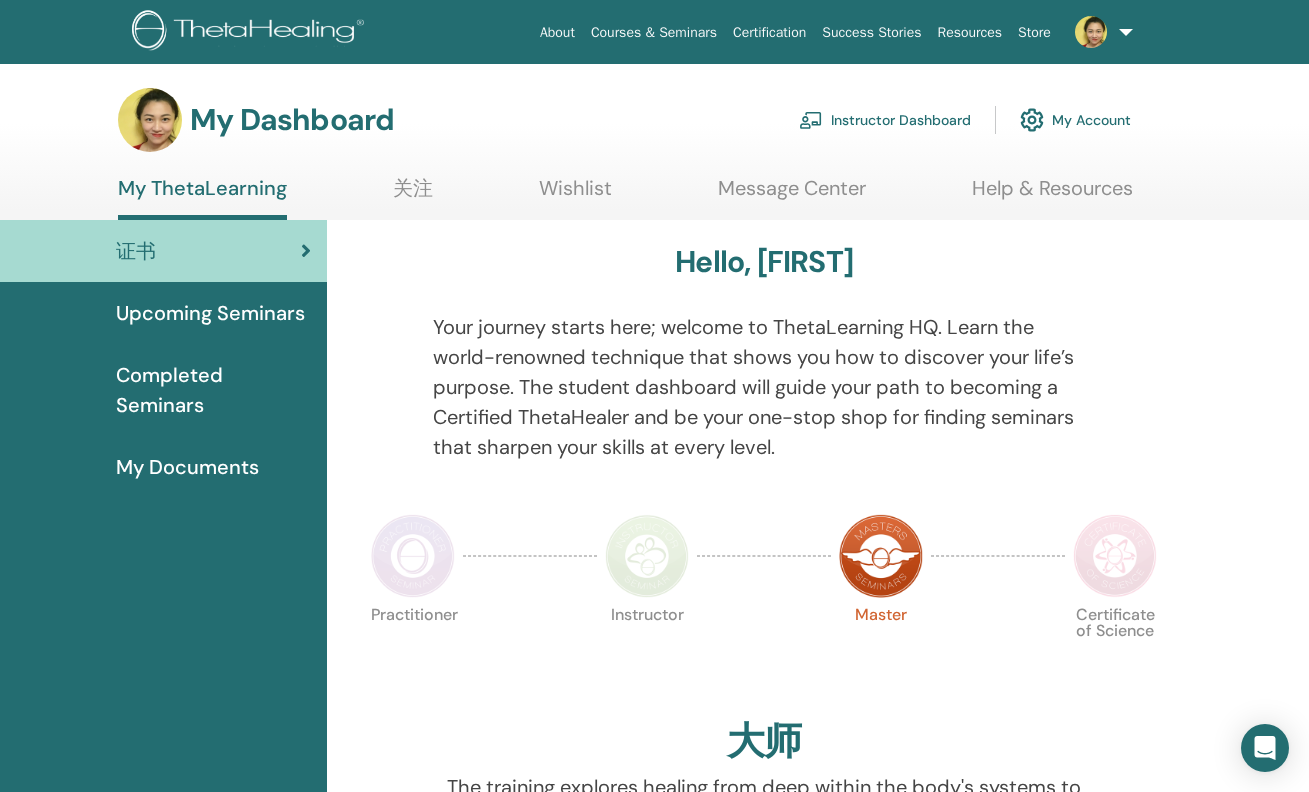 scroll, scrollTop: 0, scrollLeft: 0, axis: both 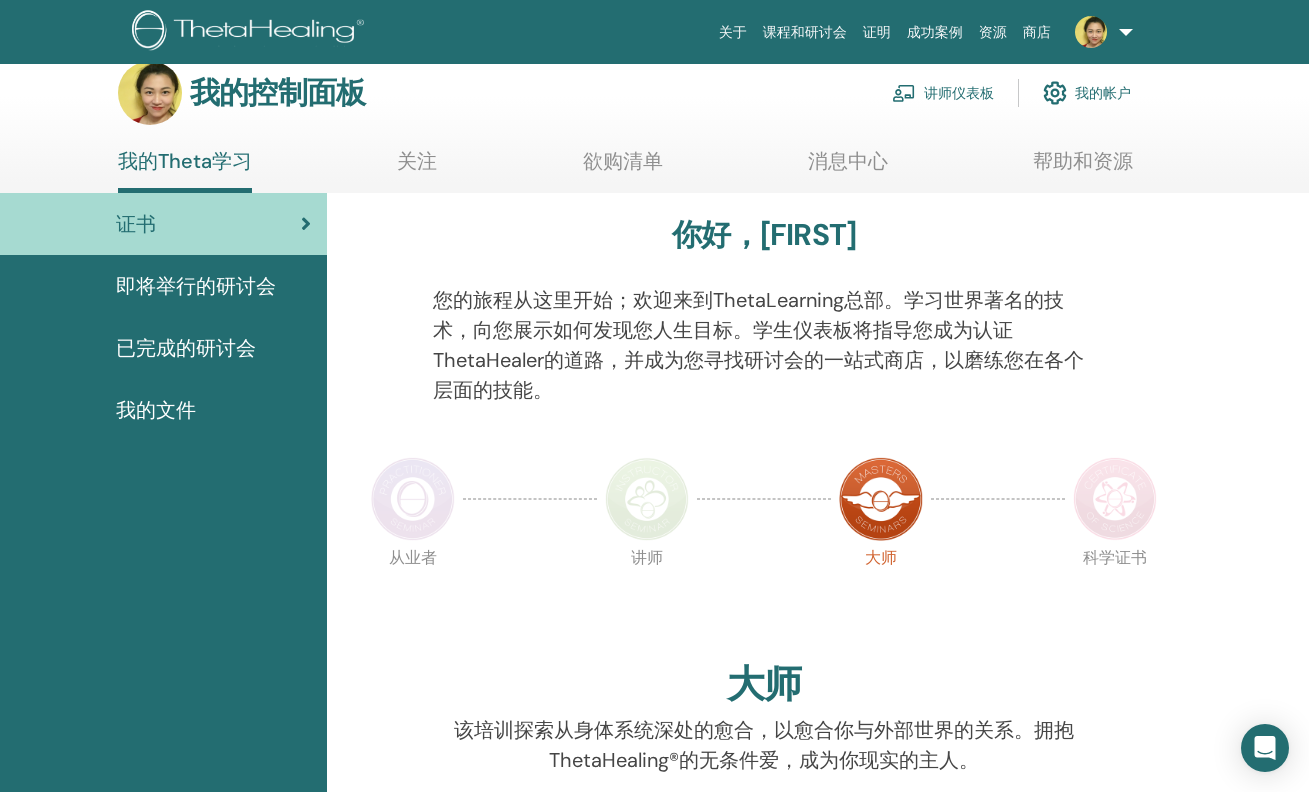click on "讲师仪表板" at bounding box center (943, 93) 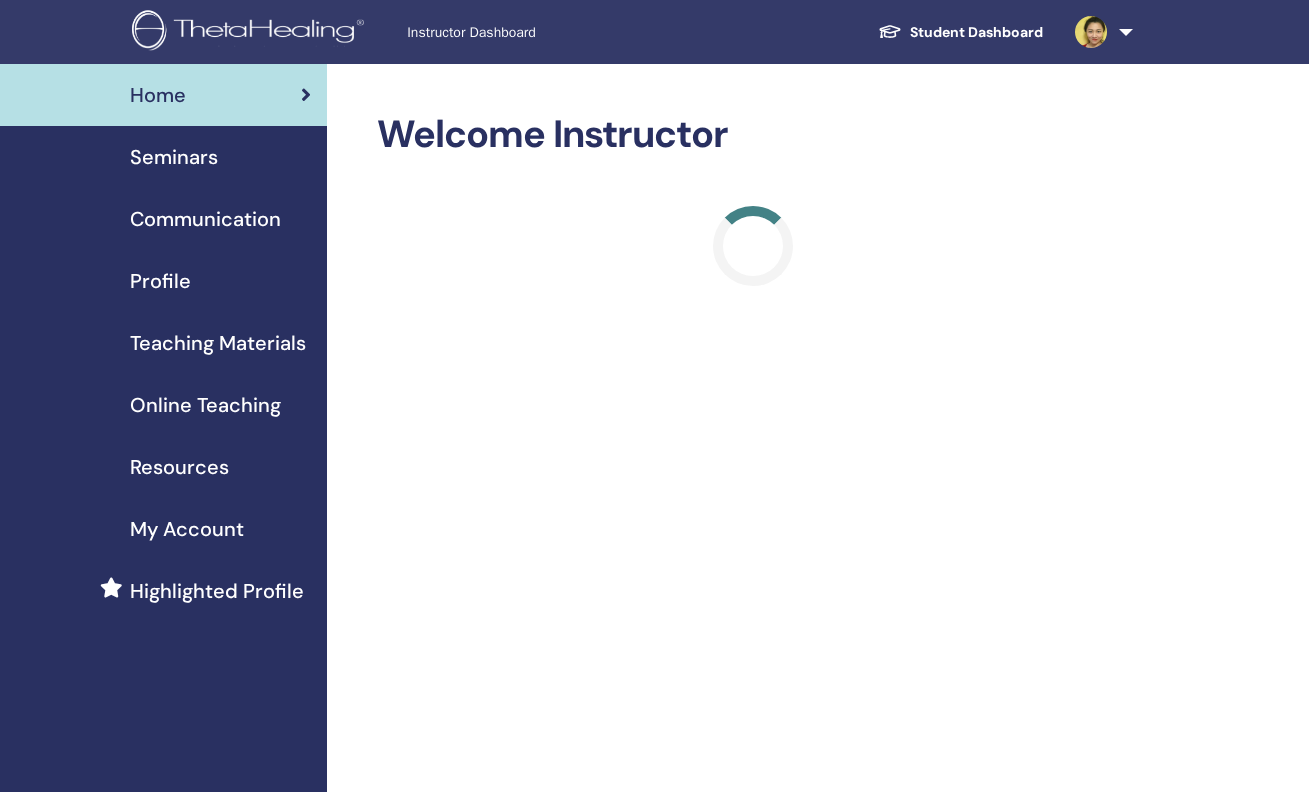 scroll, scrollTop: 0, scrollLeft: 0, axis: both 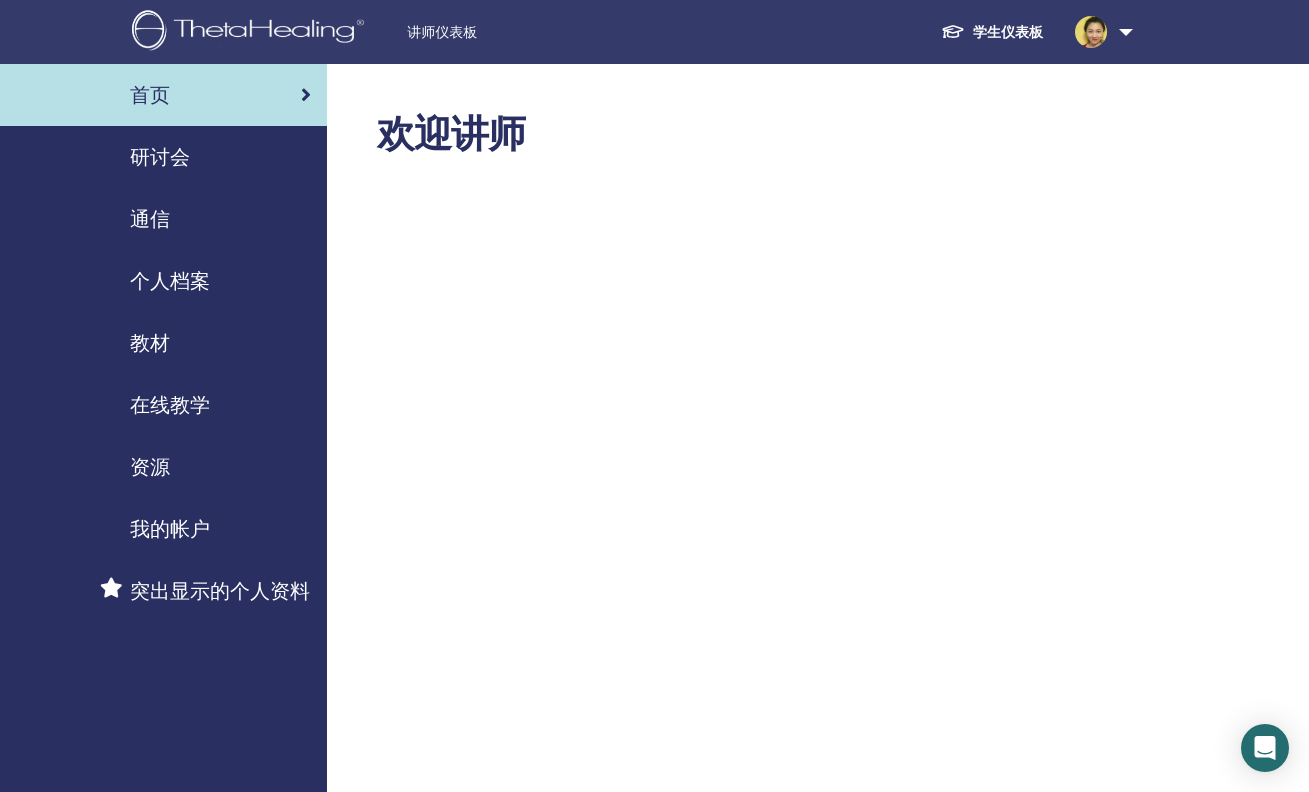click on "资源" at bounding box center [150, 467] 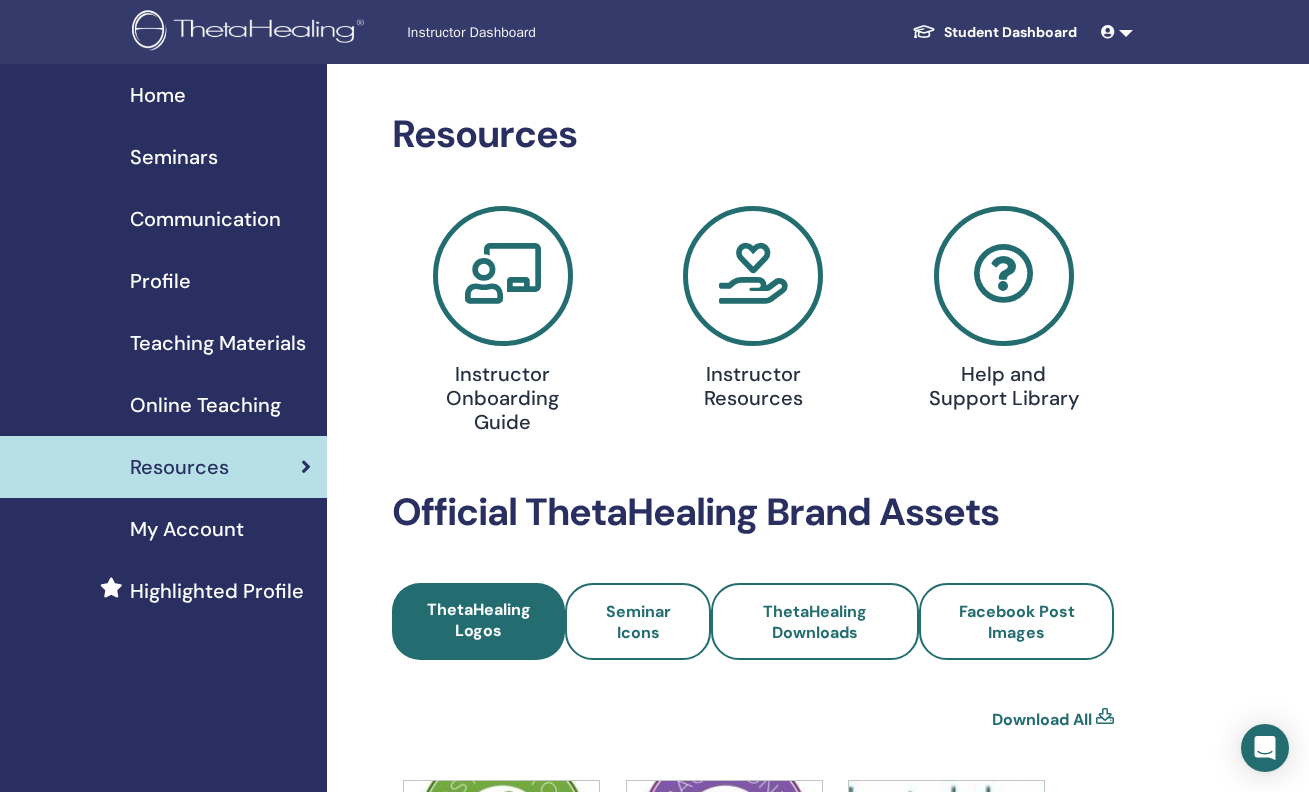 scroll, scrollTop: 0, scrollLeft: 0, axis: both 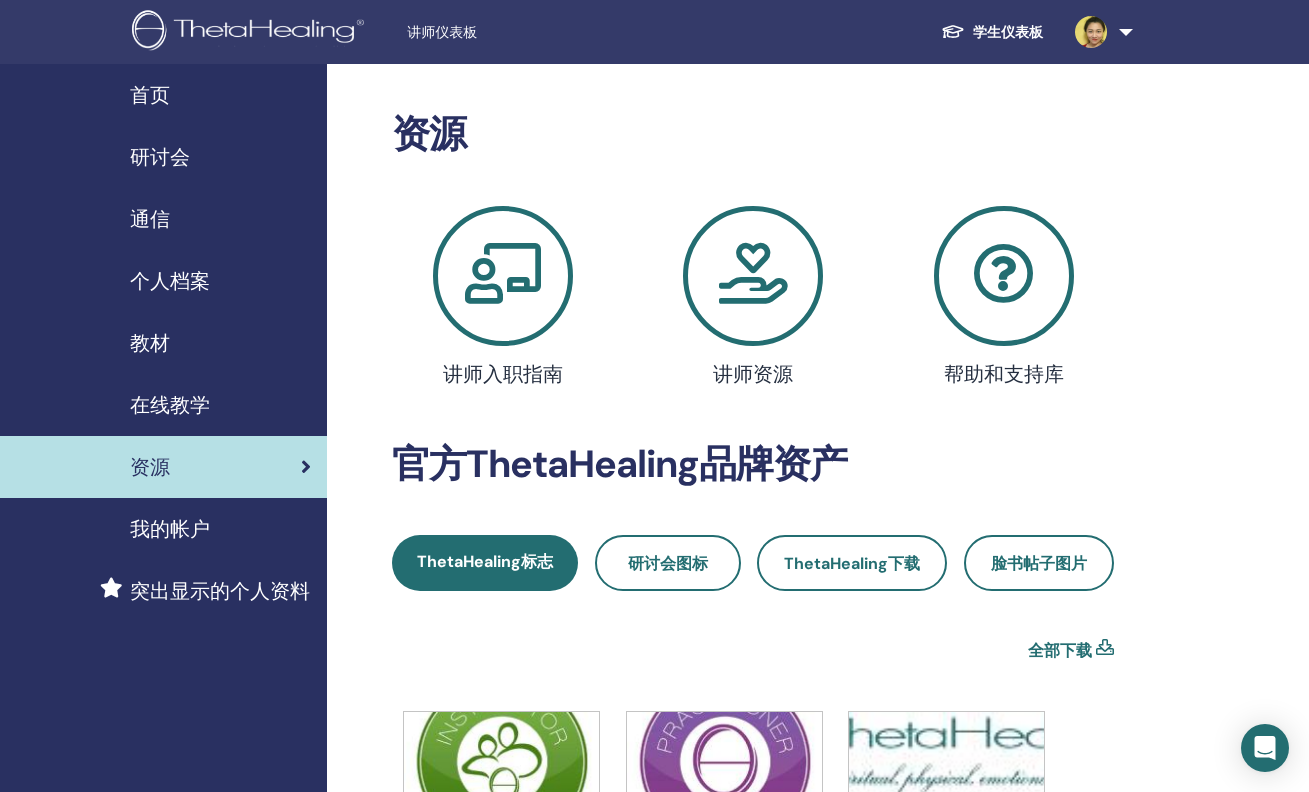 click at bounding box center (753, 276) 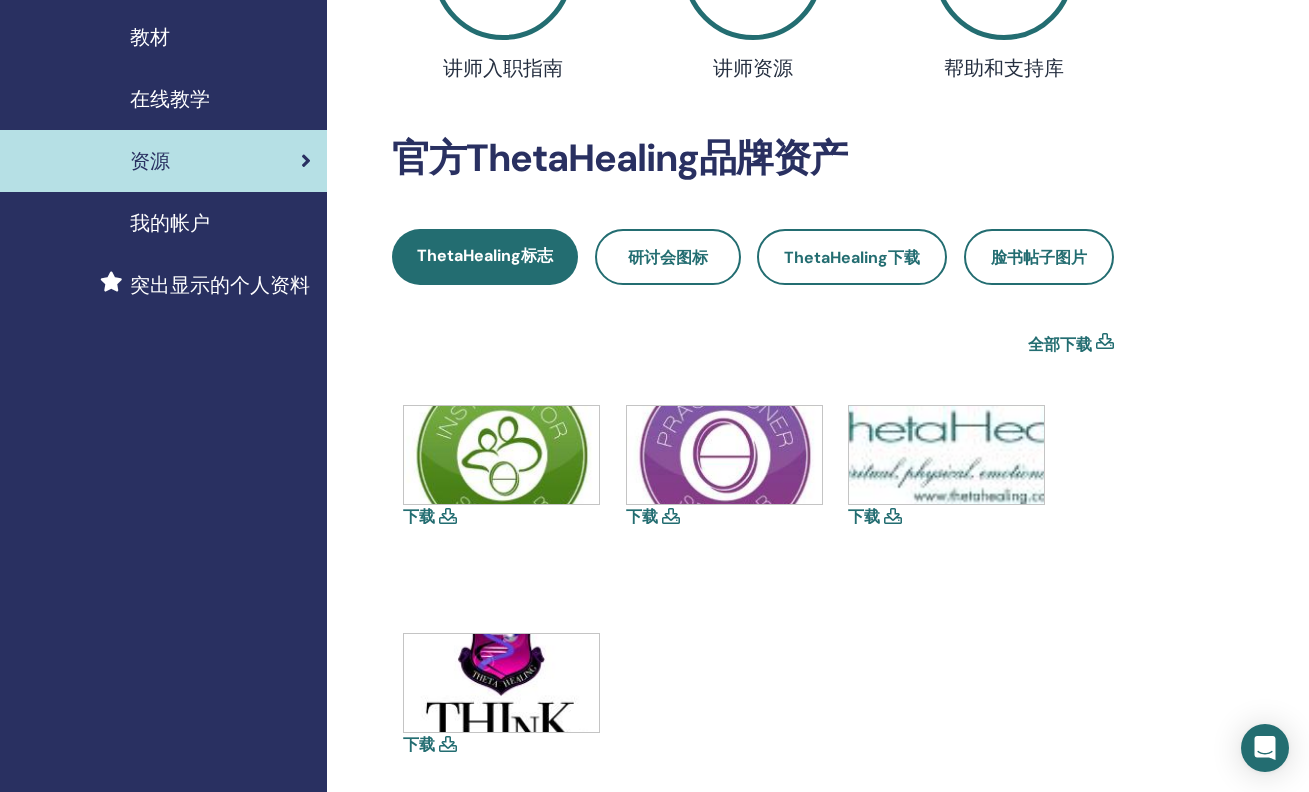 scroll, scrollTop: 294, scrollLeft: 0, axis: vertical 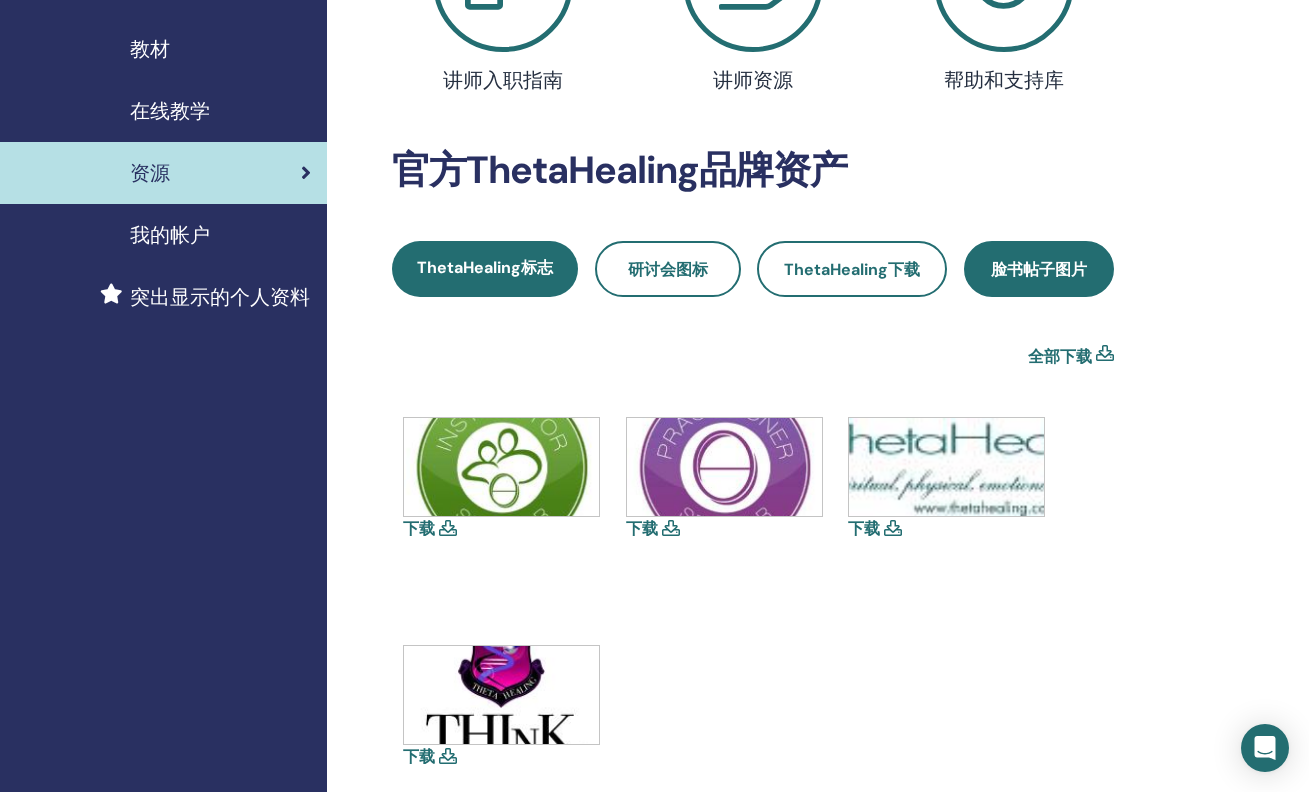 click on "脸书帖子图片" at bounding box center [1039, 269] 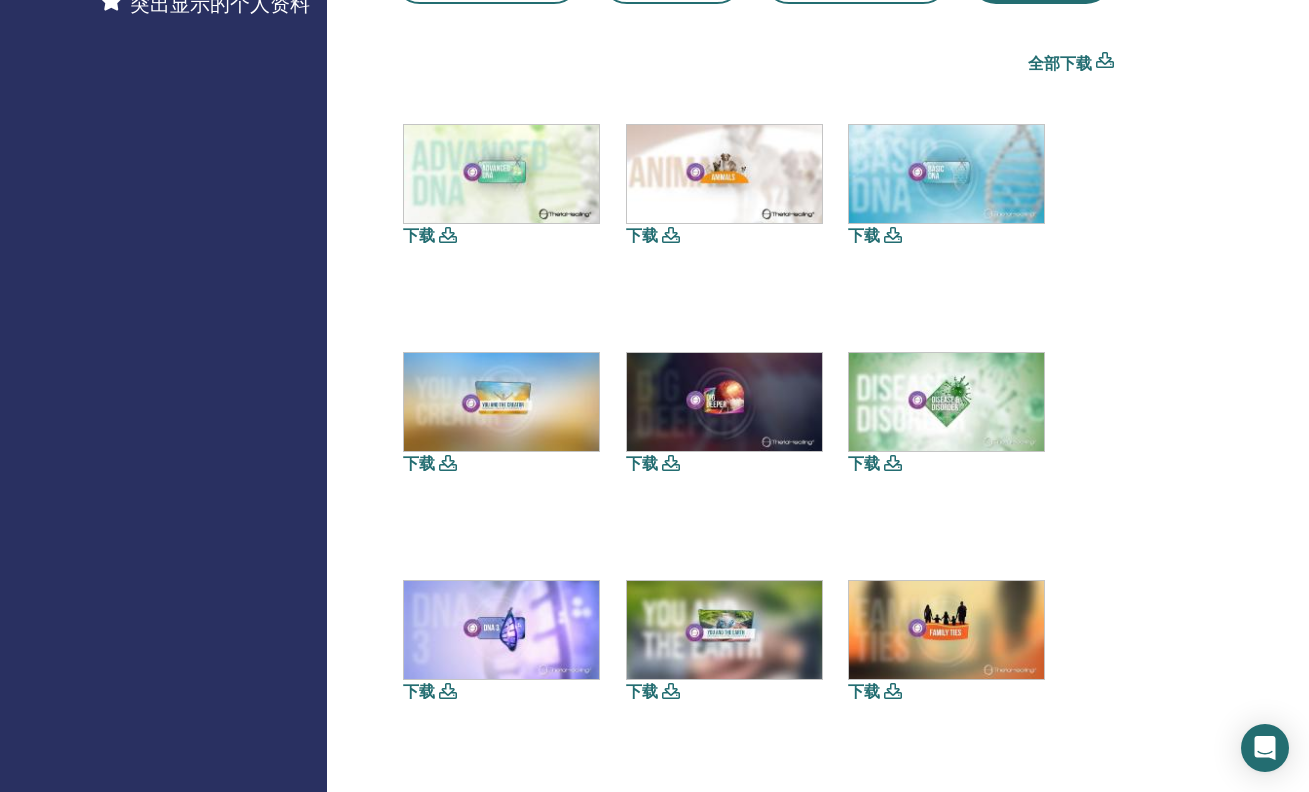 scroll, scrollTop: 212, scrollLeft: 0, axis: vertical 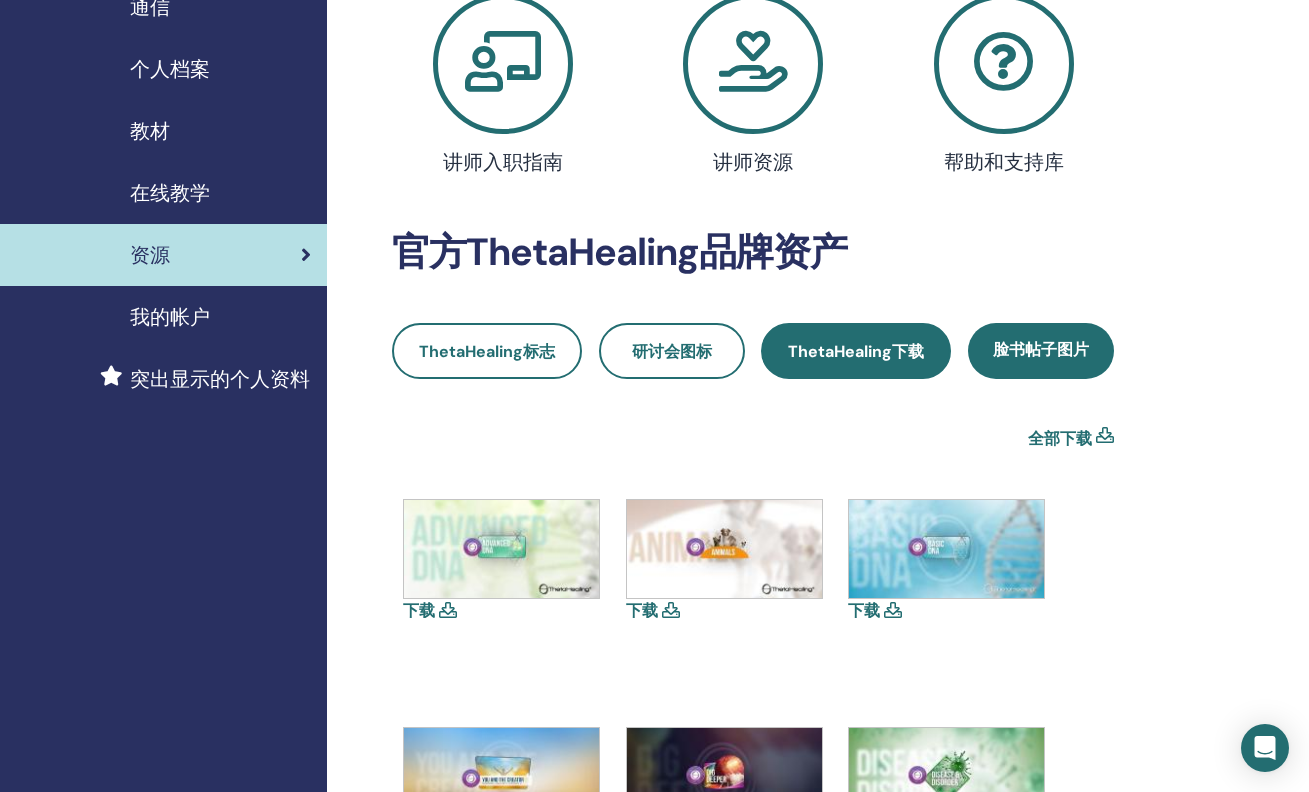 click on "ThetaHealing下载" at bounding box center (856, 351) 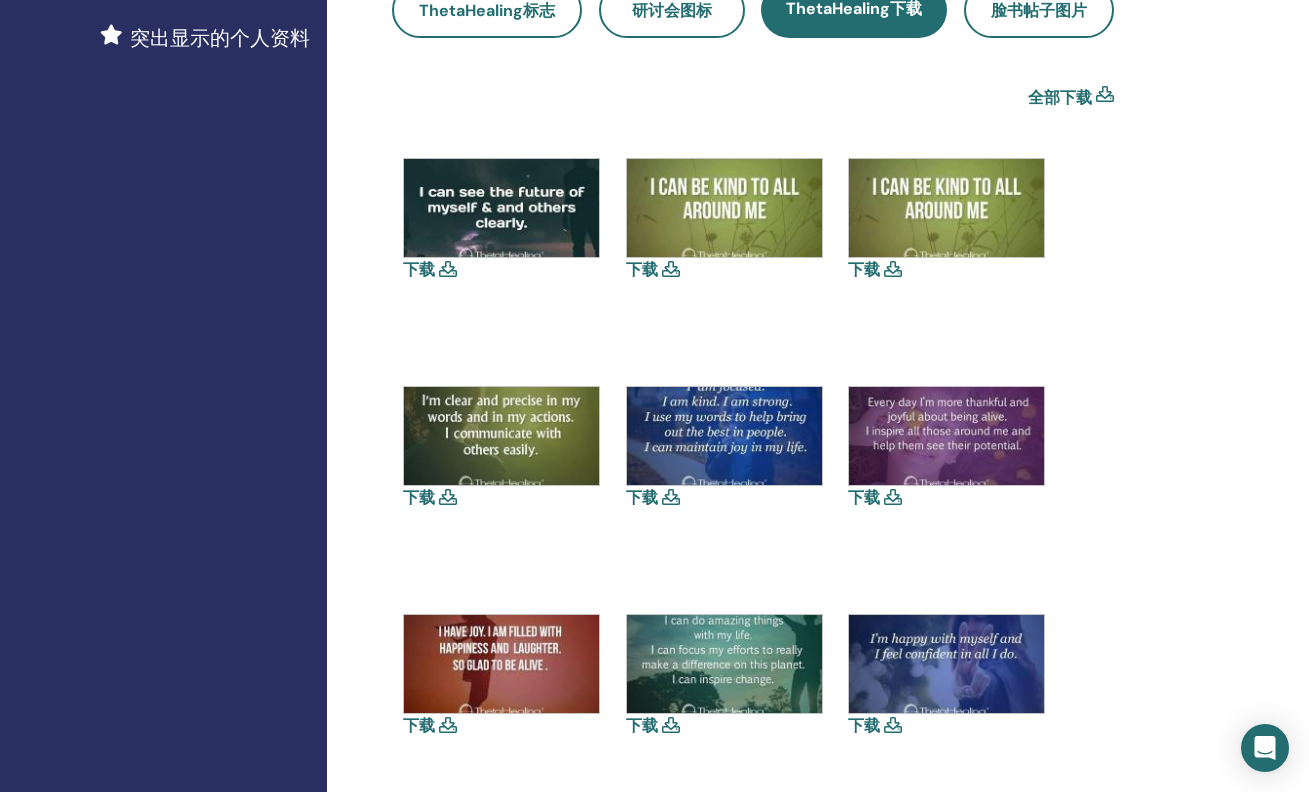 scroll, scrollTop: 752, scrollLeft: 0, axis: vertical 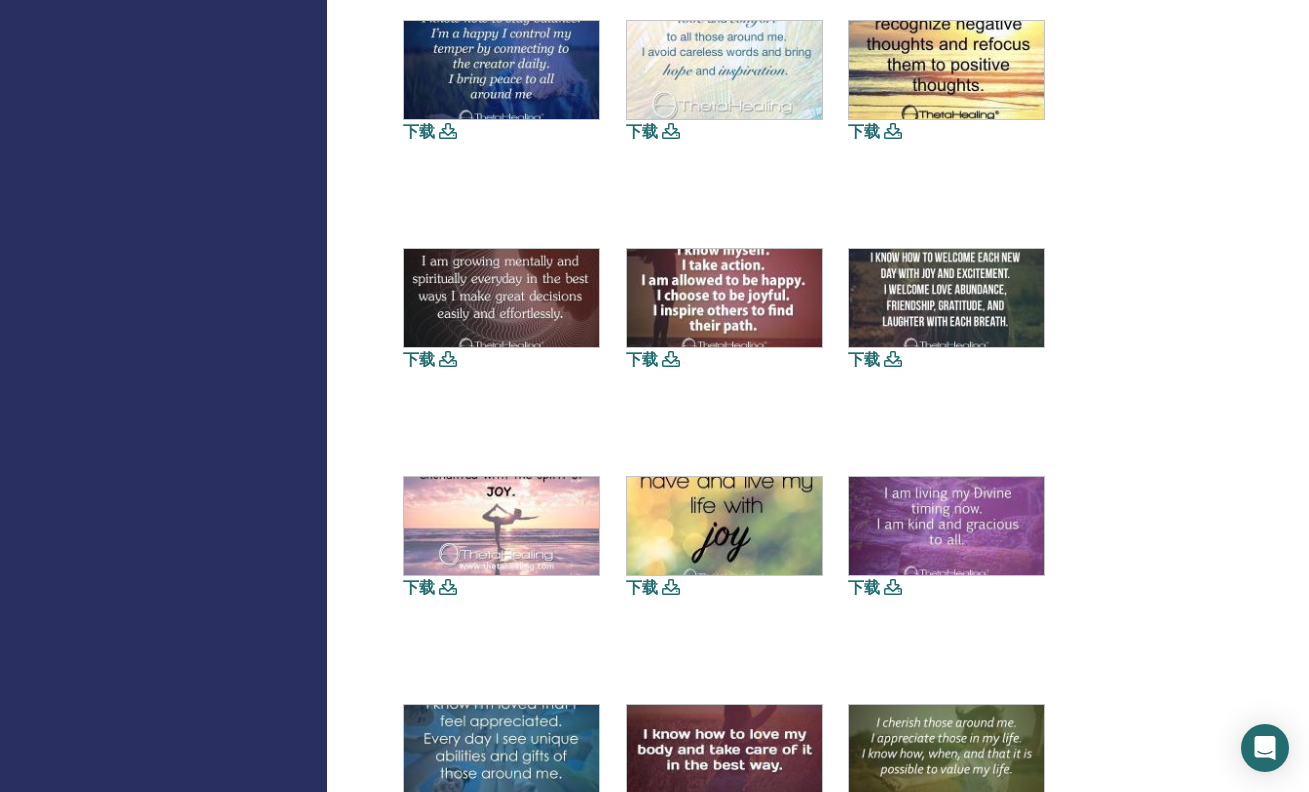 click at bounding box center [946, 526] 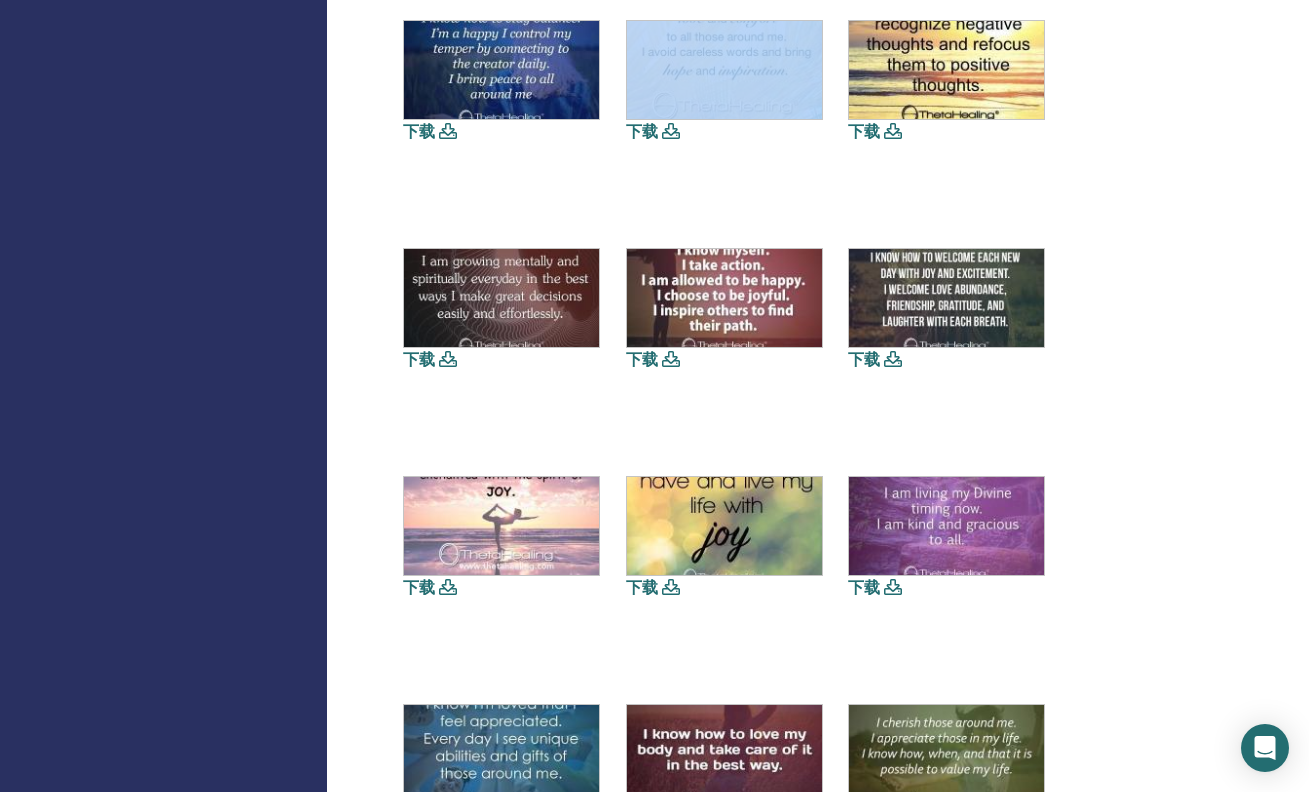 click at bounding box center [724, 70] 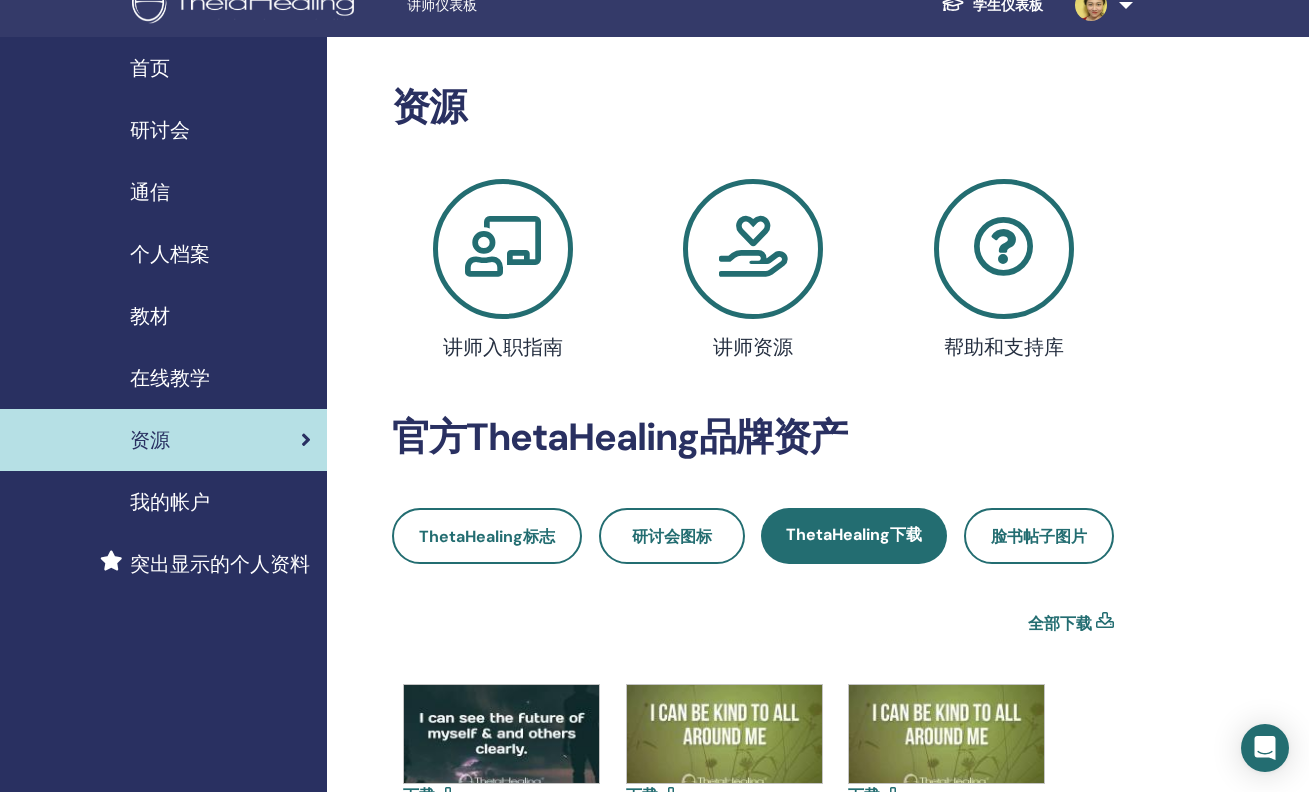 scroll, scrollTop: 252, scrollLeft: 0, axis: vertical 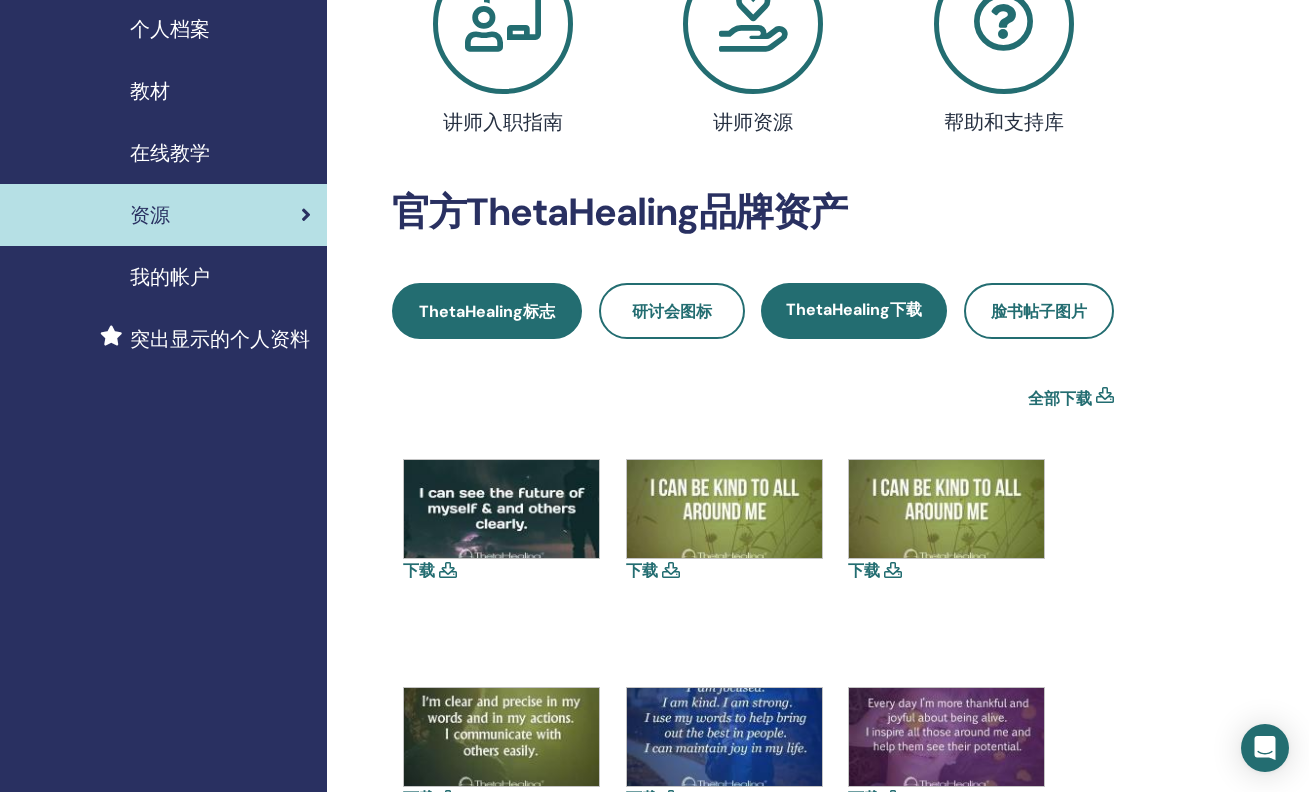click on "ThetaHealing标志" at bounding box center (487, 311) 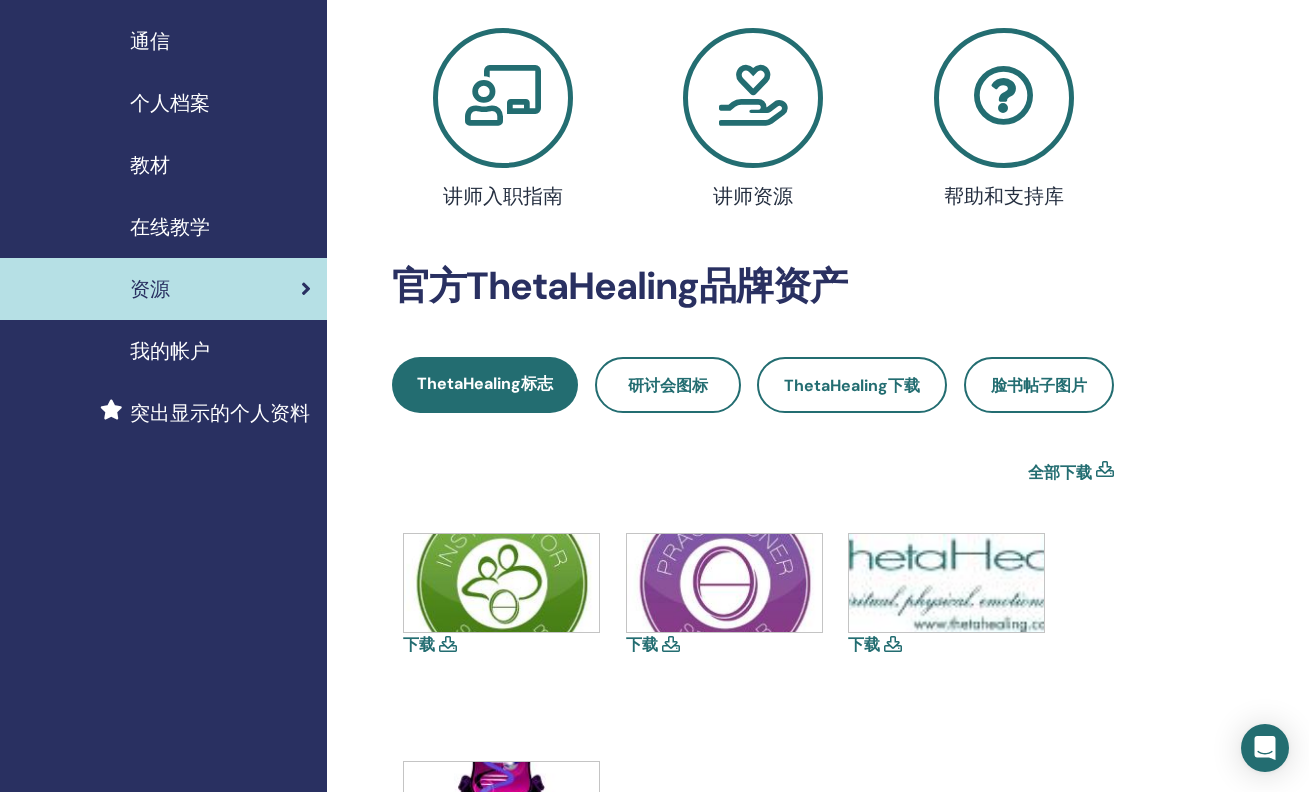 scroll, scrollTop: 367, scrollLeft: 0, axis: vertical 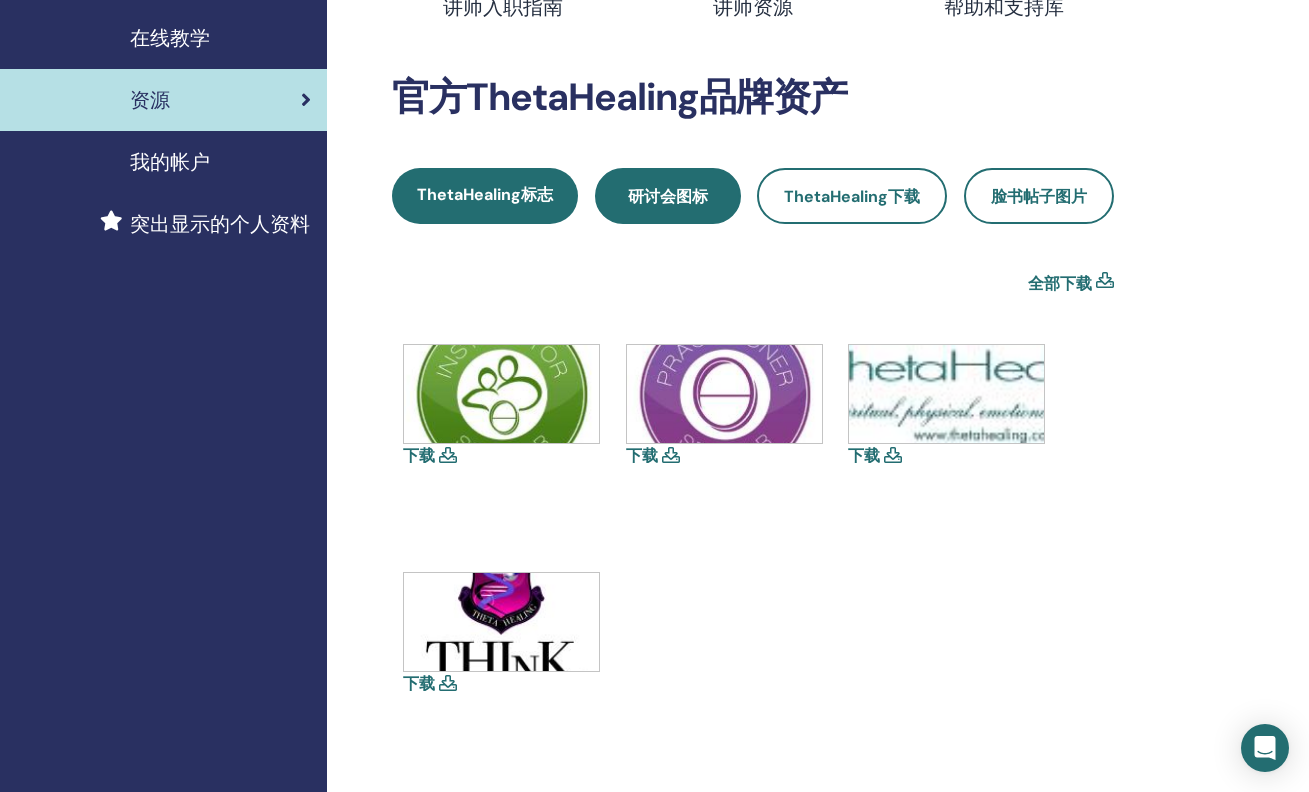 click on "研讨会图标" at bounding box center [668, 196] 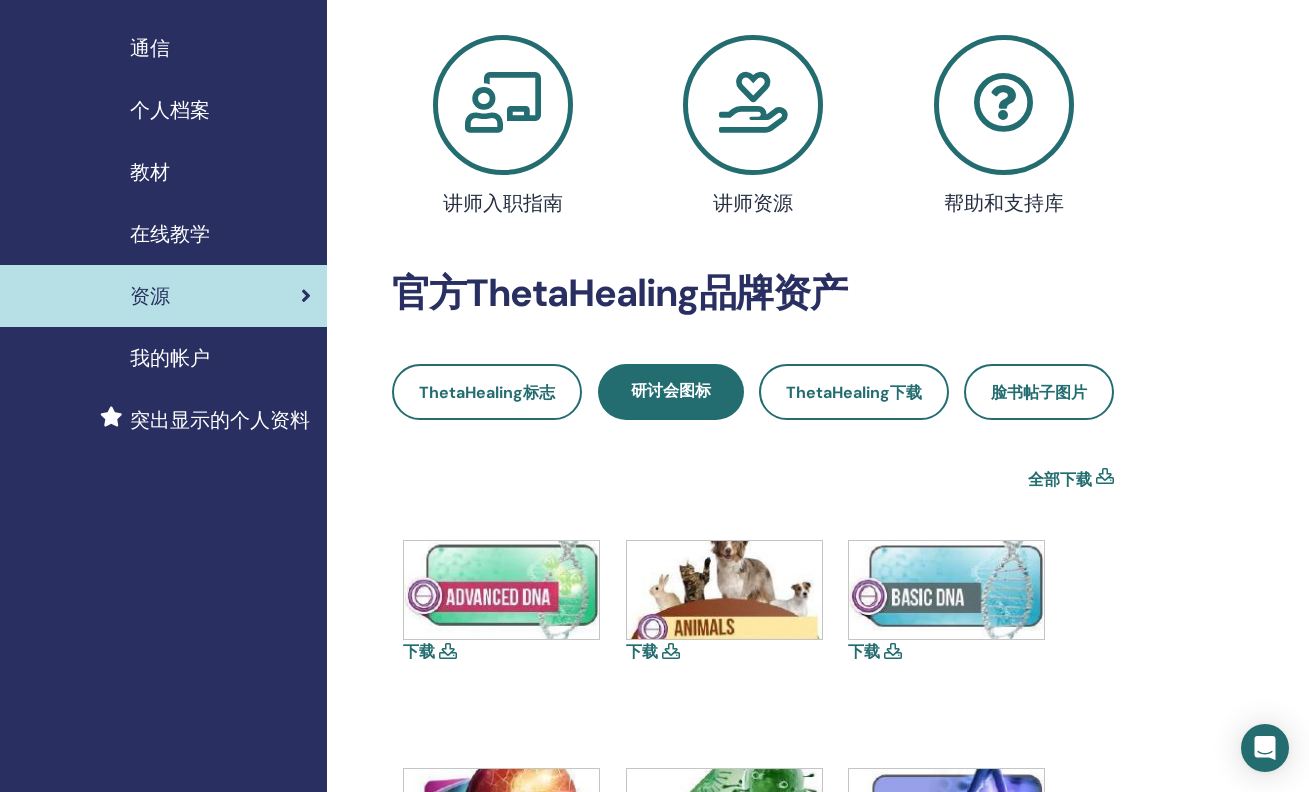 scroll, scrollTop: 320, scrollLeft: 0, axis: vertical 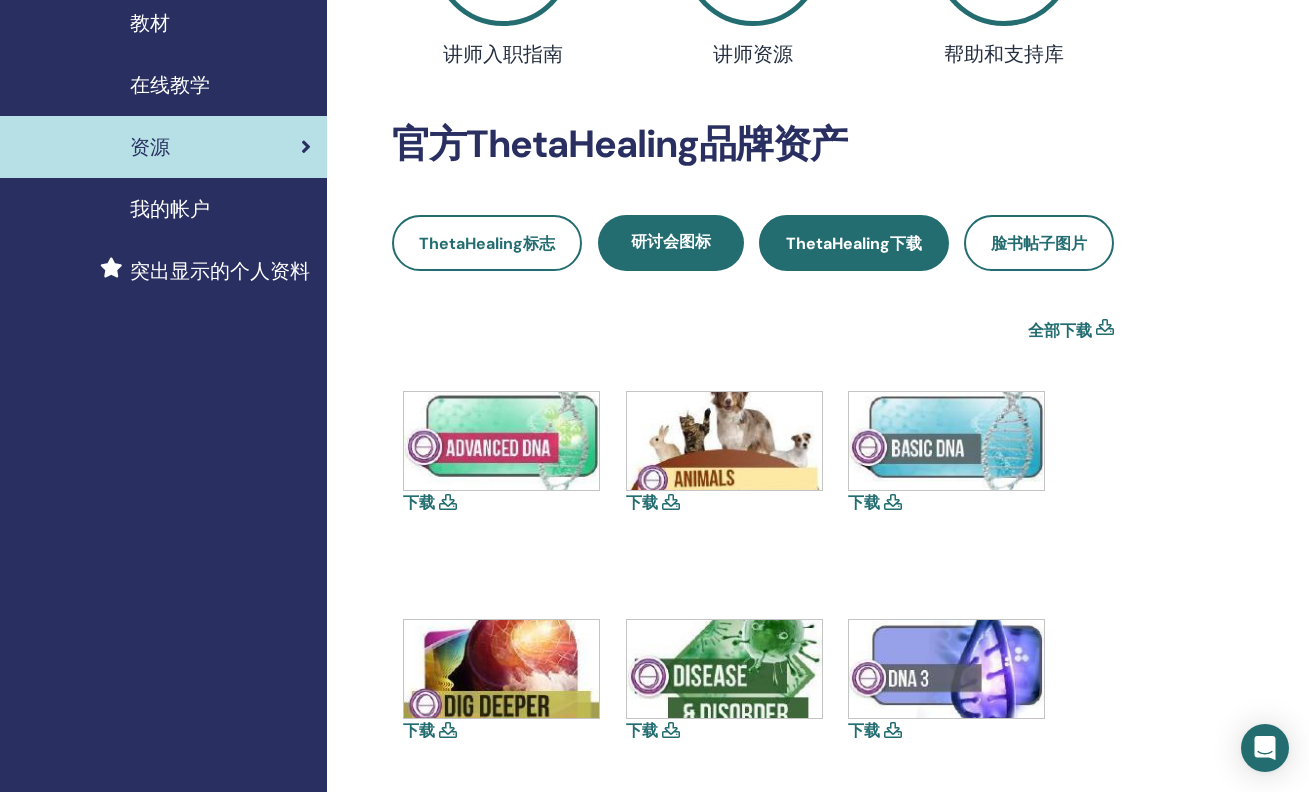 click on "ThetaHealing下载" at bounding box center [854, 243] 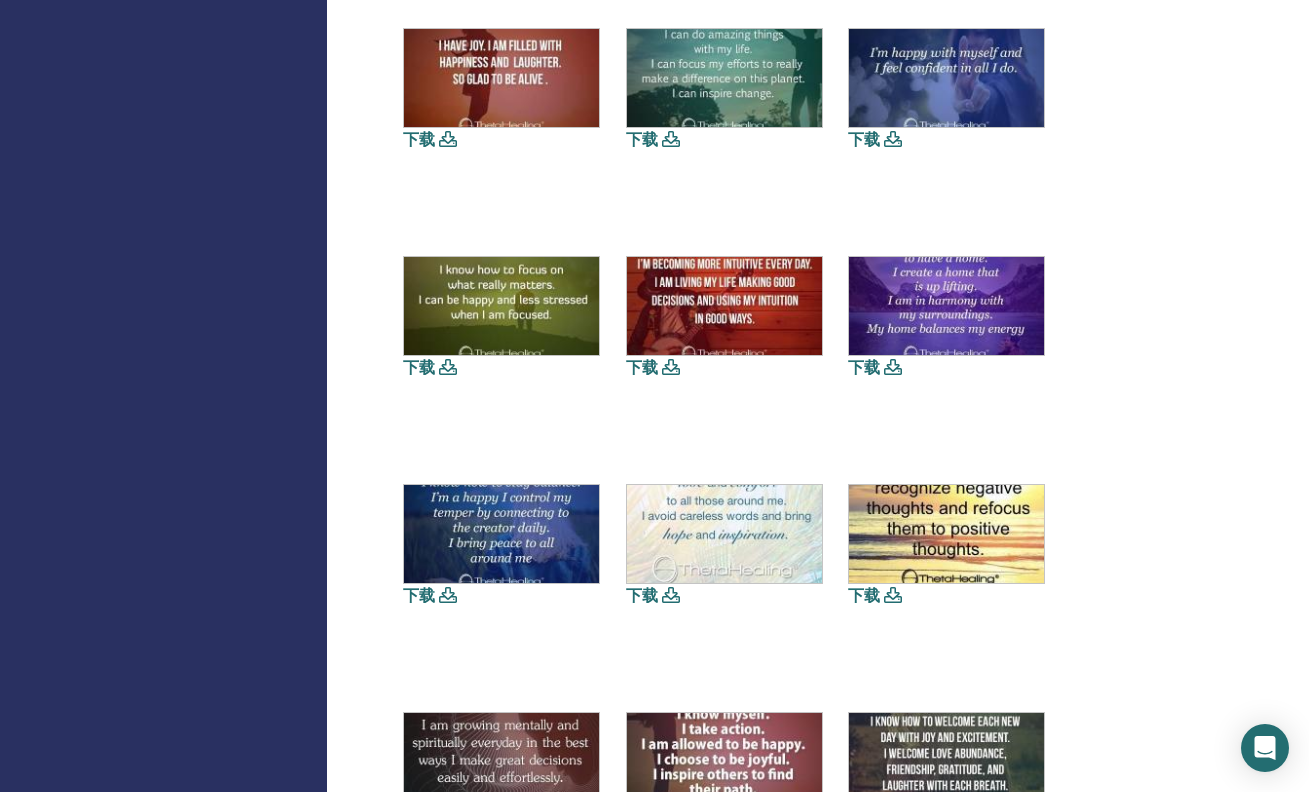 scroll, scrollTop: 997, scrollLeft: 0, axis: vertical 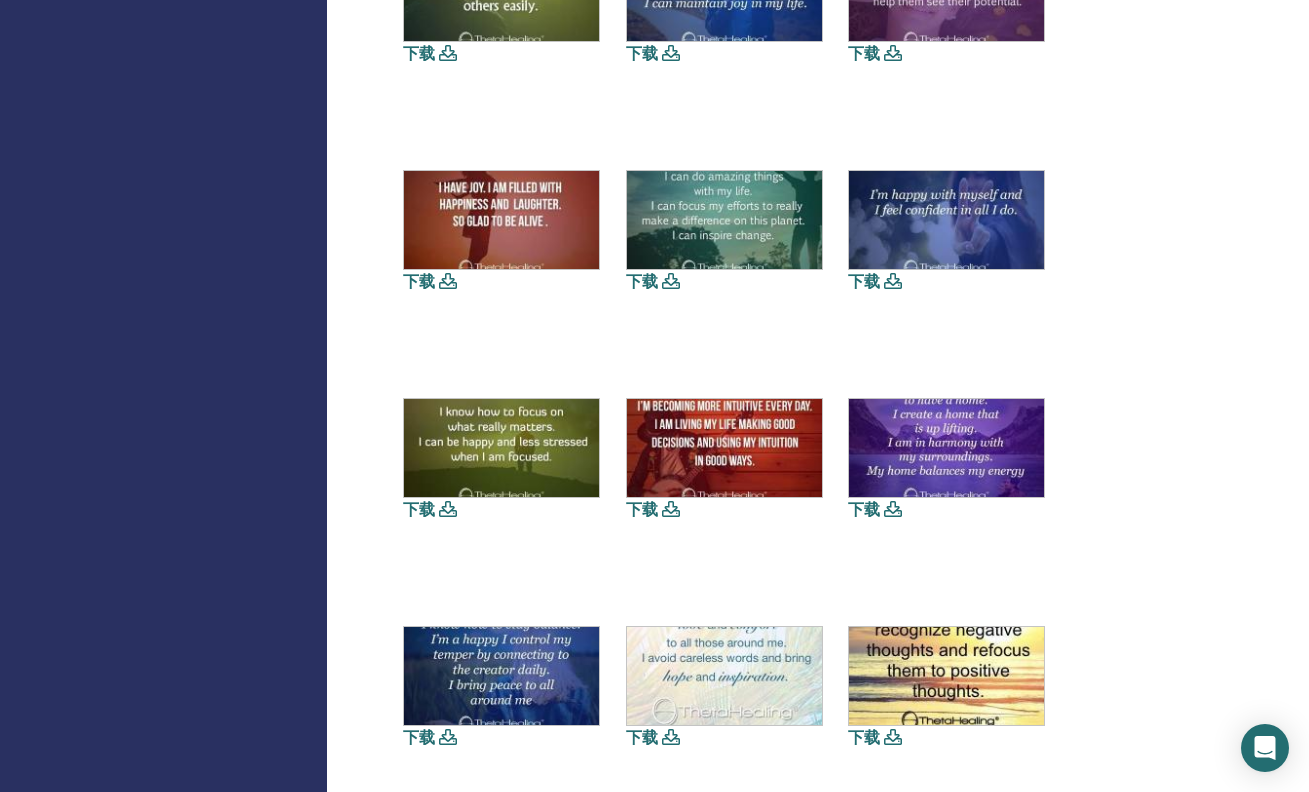 click on "下载" at bounding box center [864, 281] 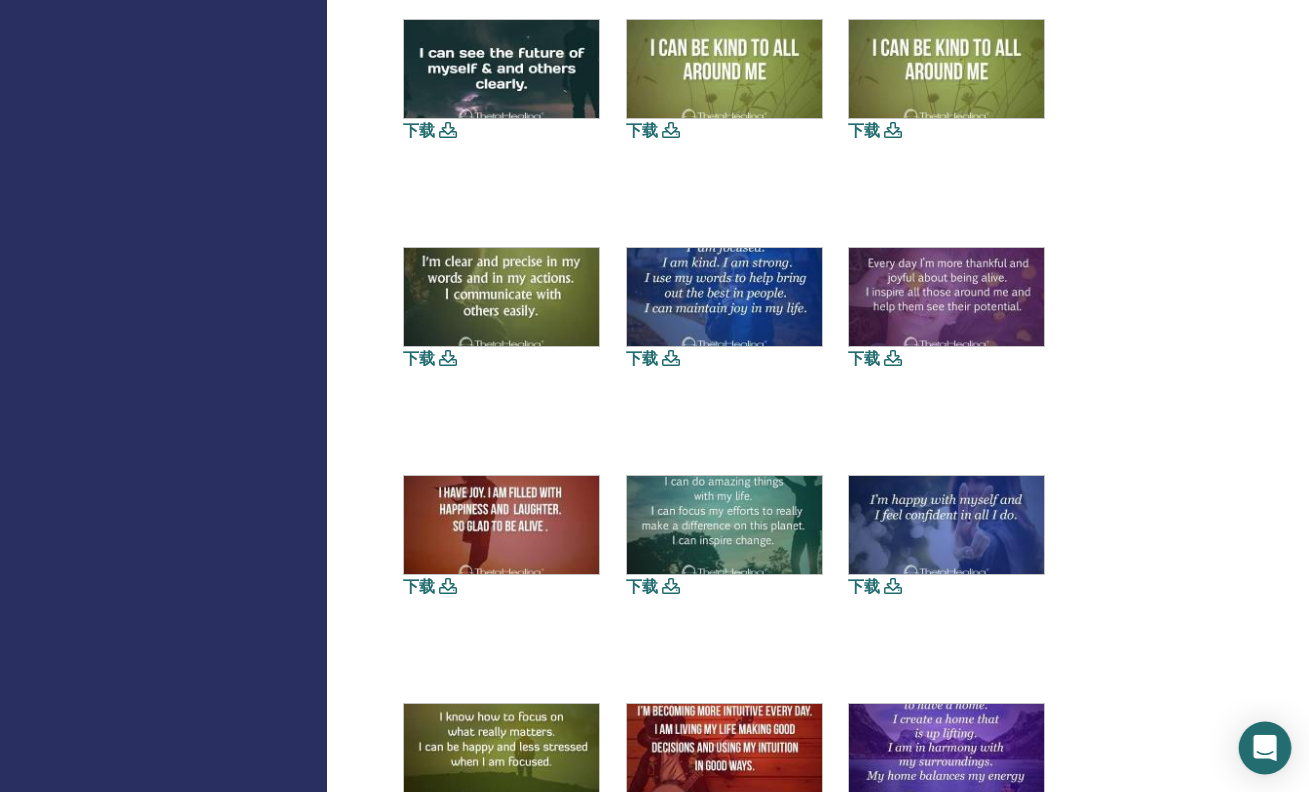 scroll, scrollTop: 0, scrollLeft: 0, axis: both 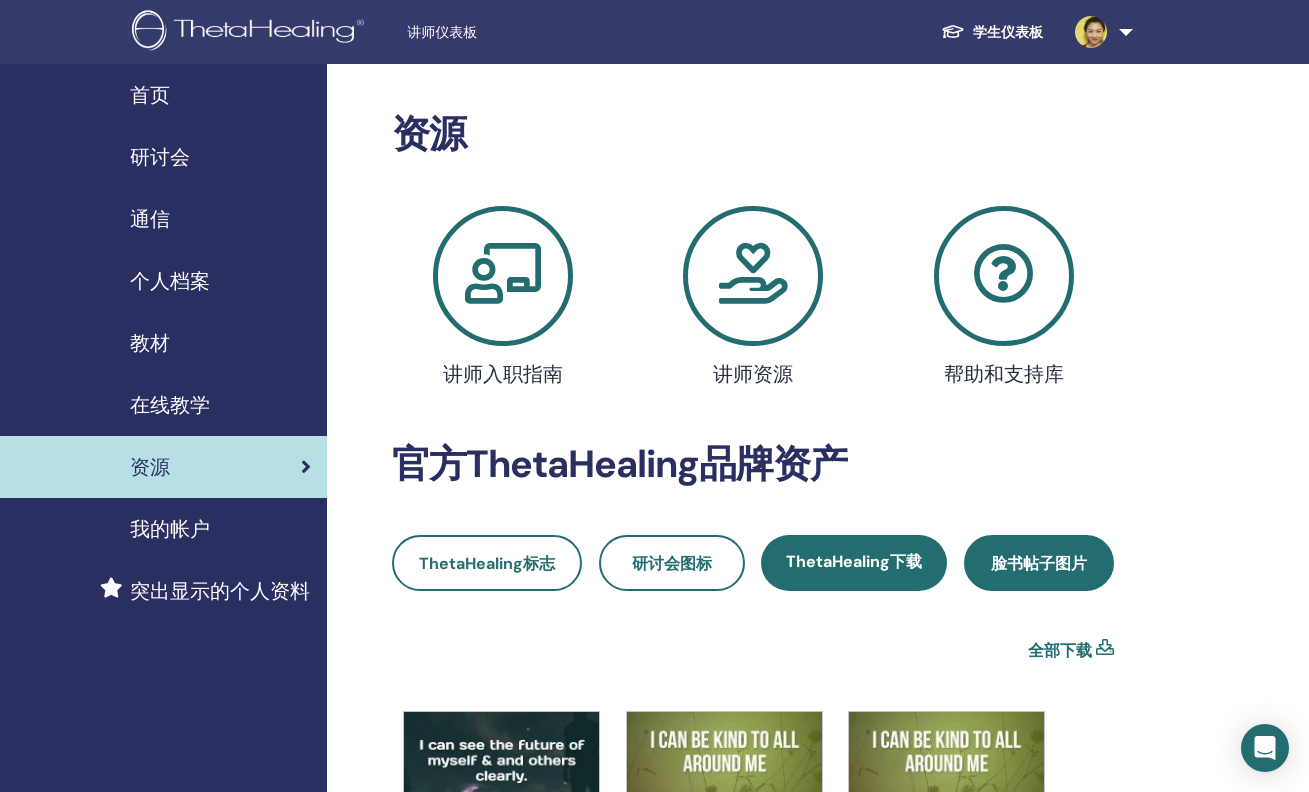 click on "脸书帖子图片" at bounding box center [1039, 563] 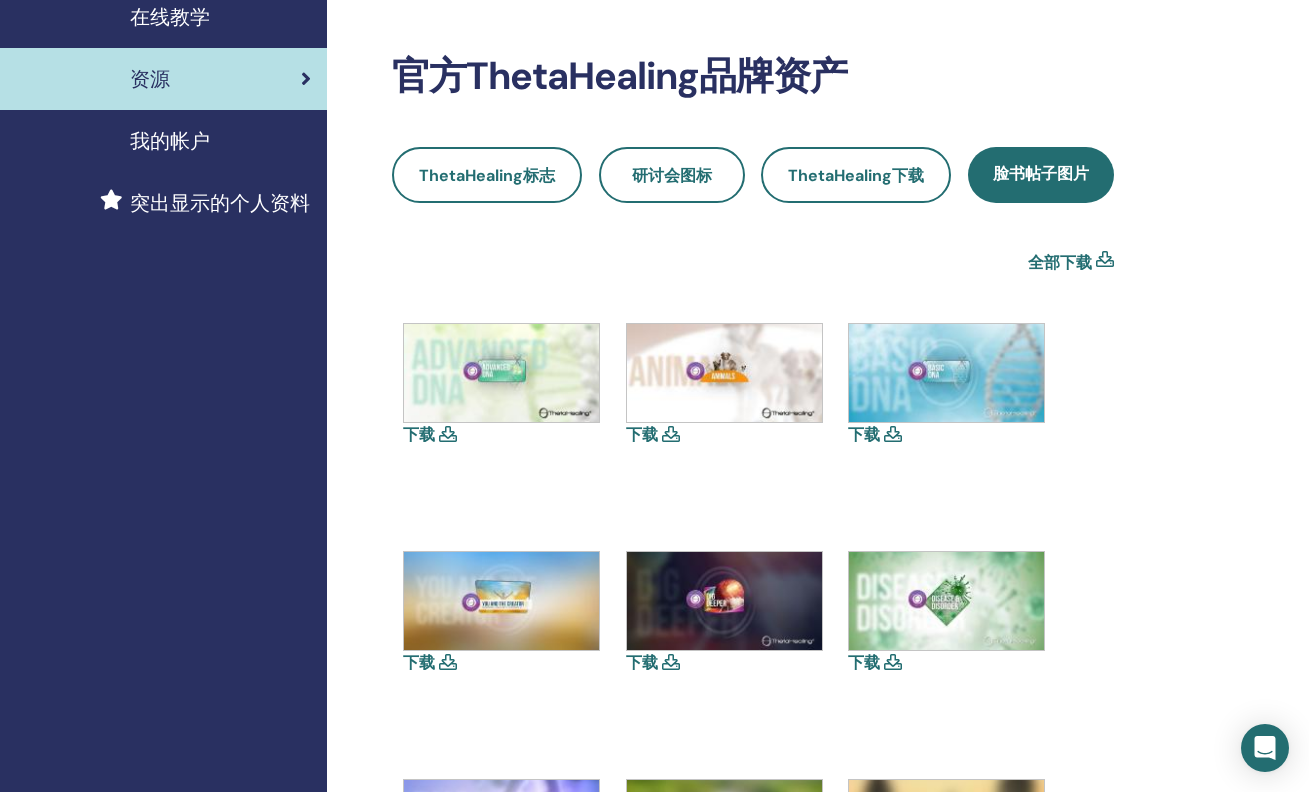 scroll, scrollTop: 563, scrollLeft: 0, axis: vertical 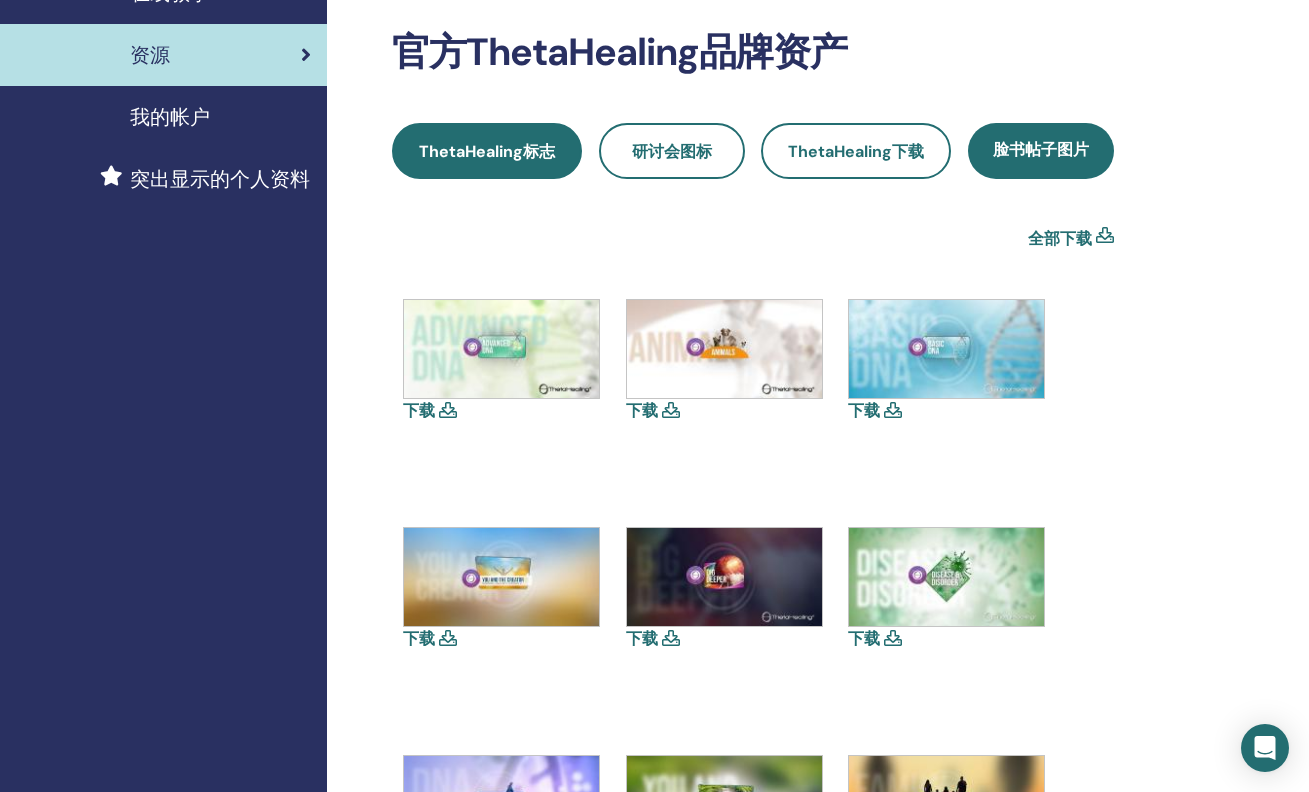 click on "ThetaHealing标志" at bounding box center (487, 151) 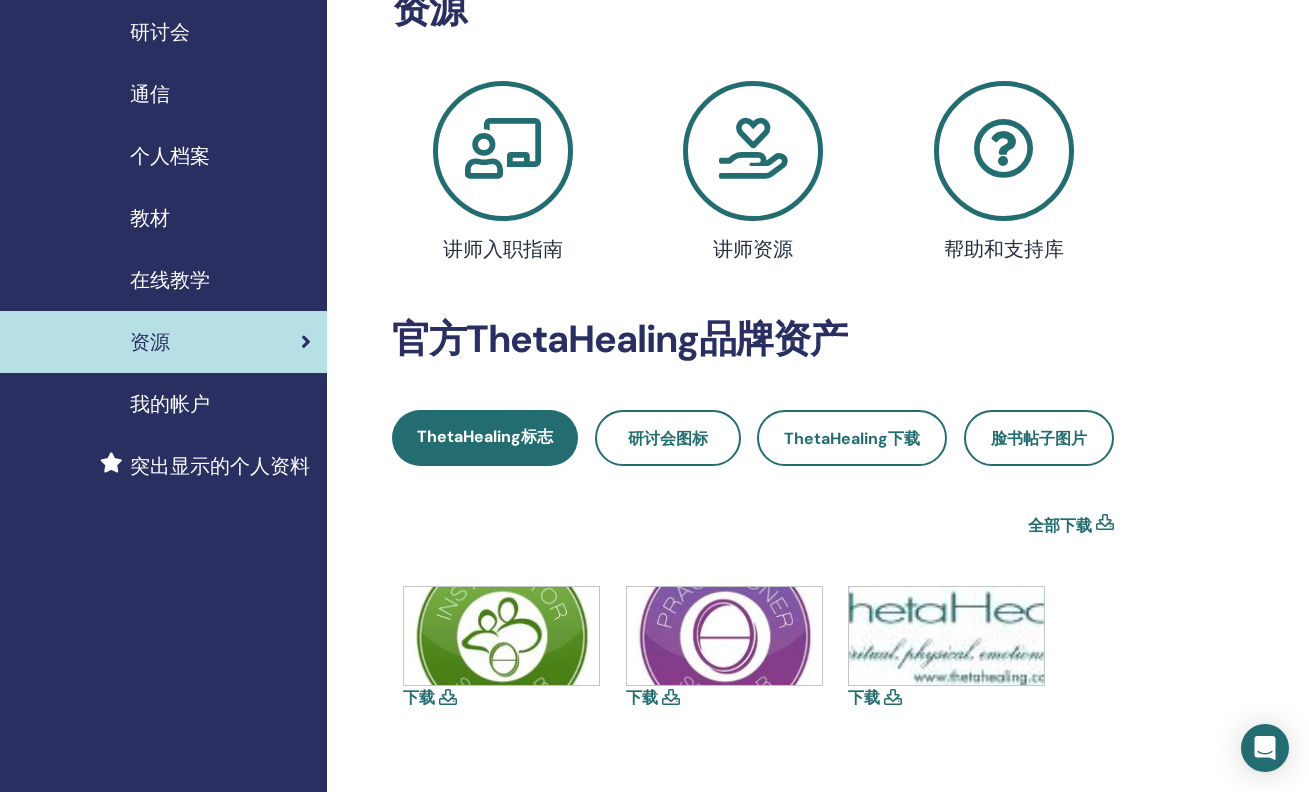 scroll, scrollTop: 132, scrollLeft: 0, axis: vertical 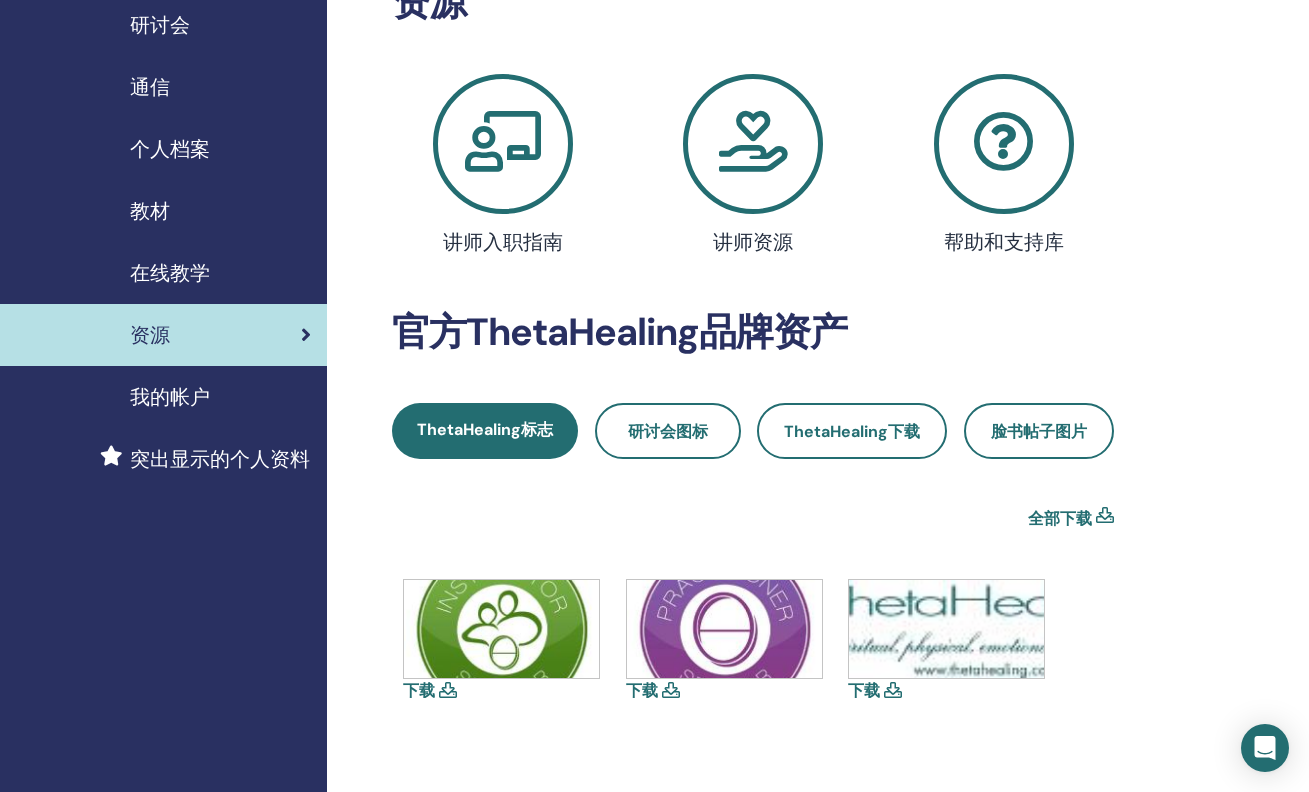 click at bounding box center (946, 629) 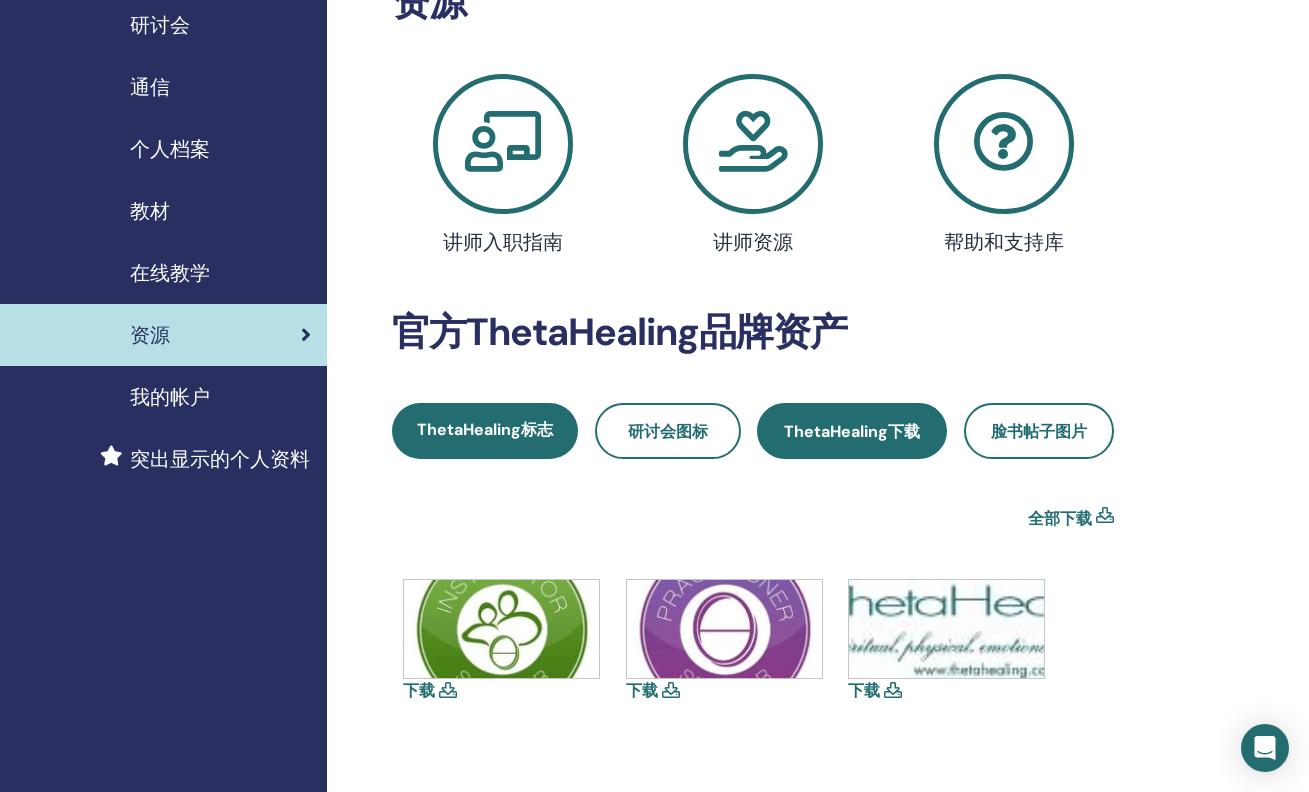 click on "ThetaHealing下载" at bounding box center (852, 431) 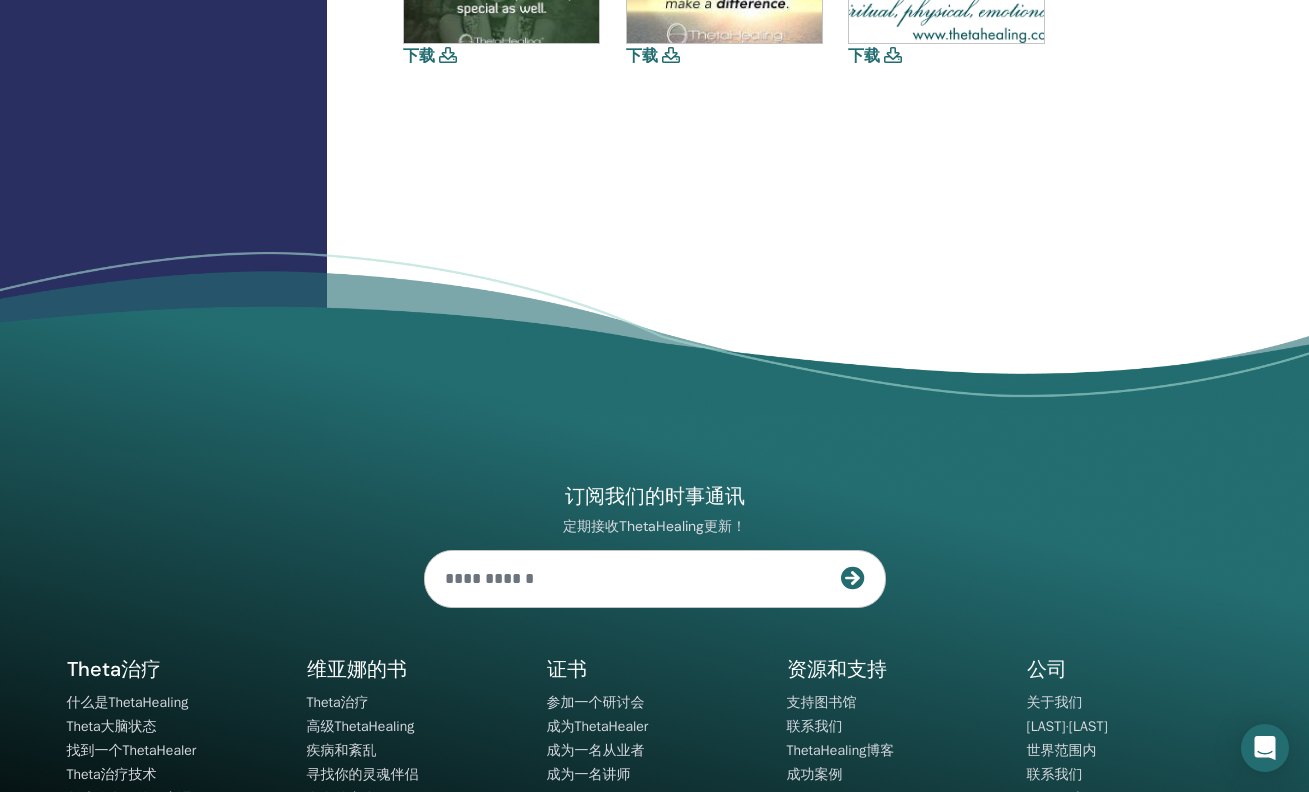 scroll, scrollTop: 3397, scrollLeft: 0, axis: vertical 